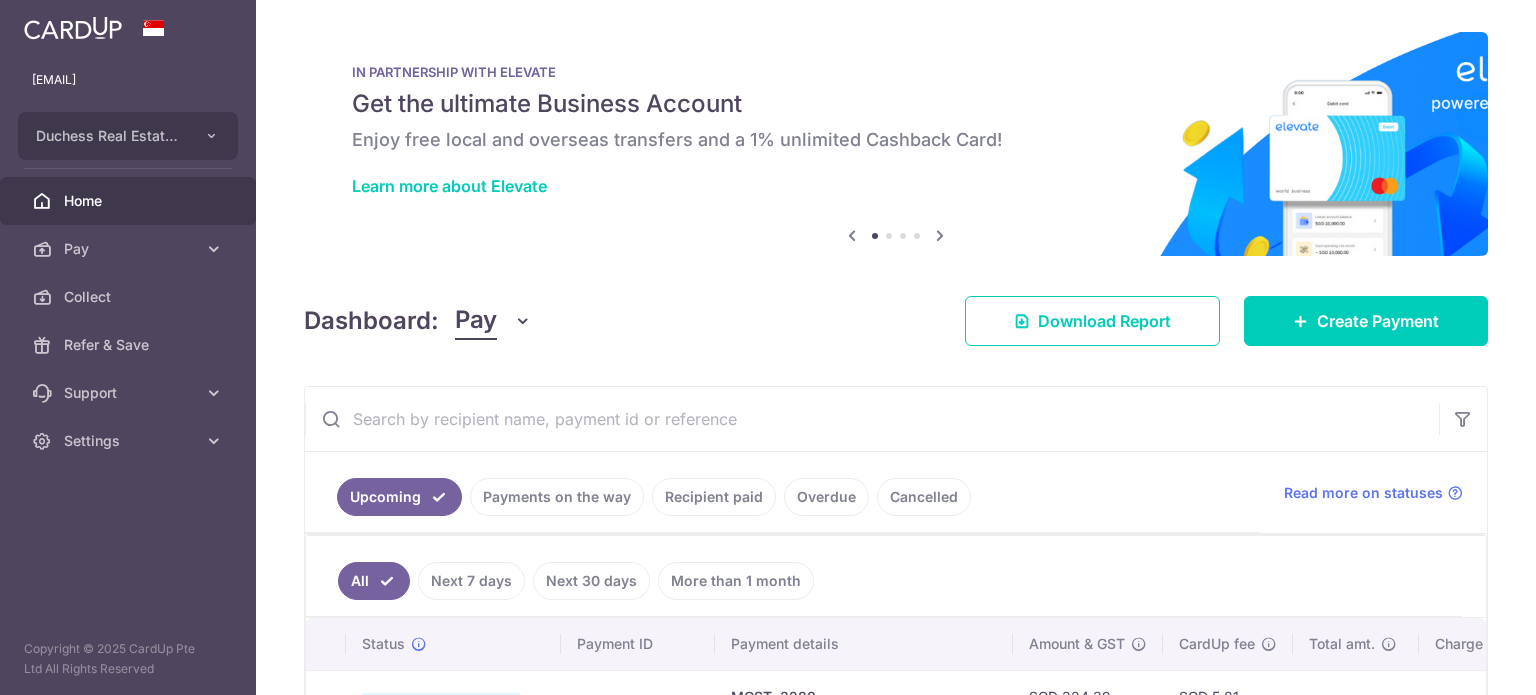 scroll, scrollTop: 0, scrollLeft: 0, axis: both 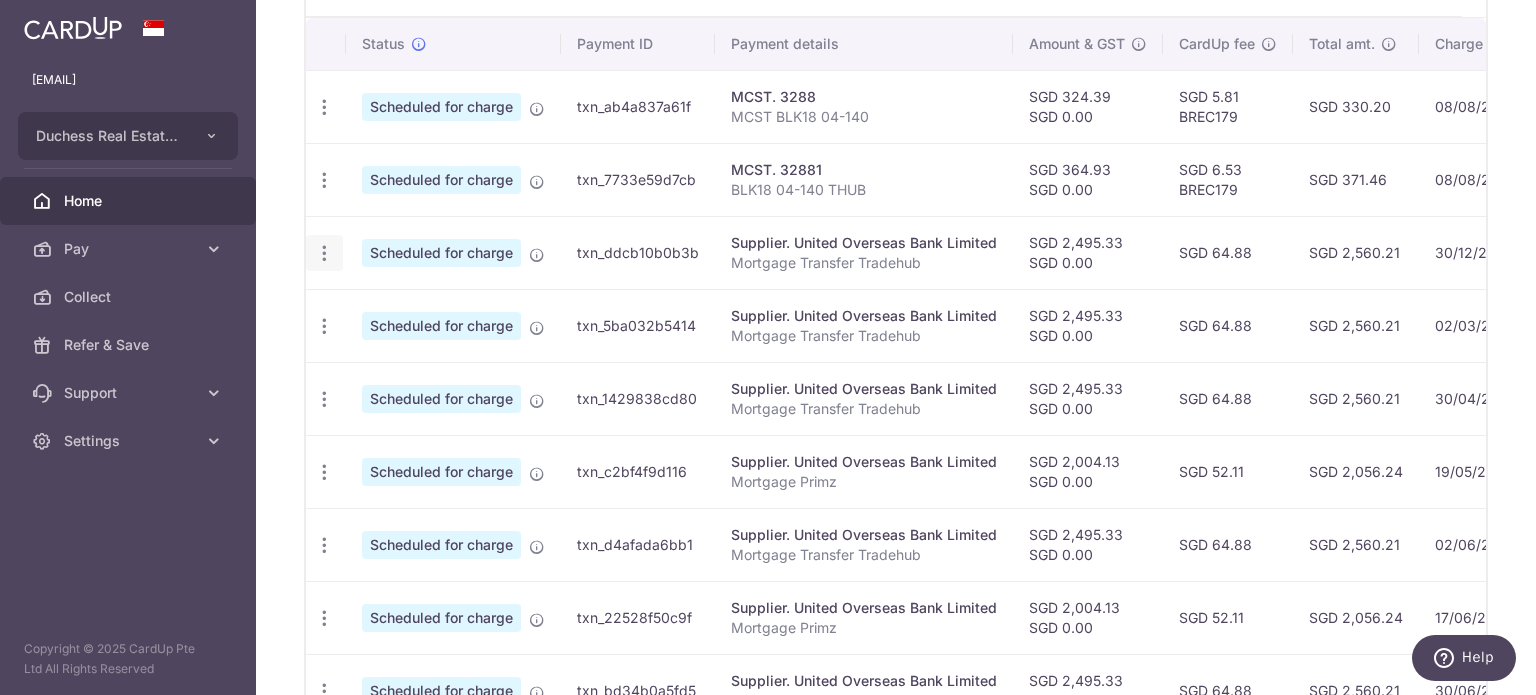 click at bounding box center [324, 107] 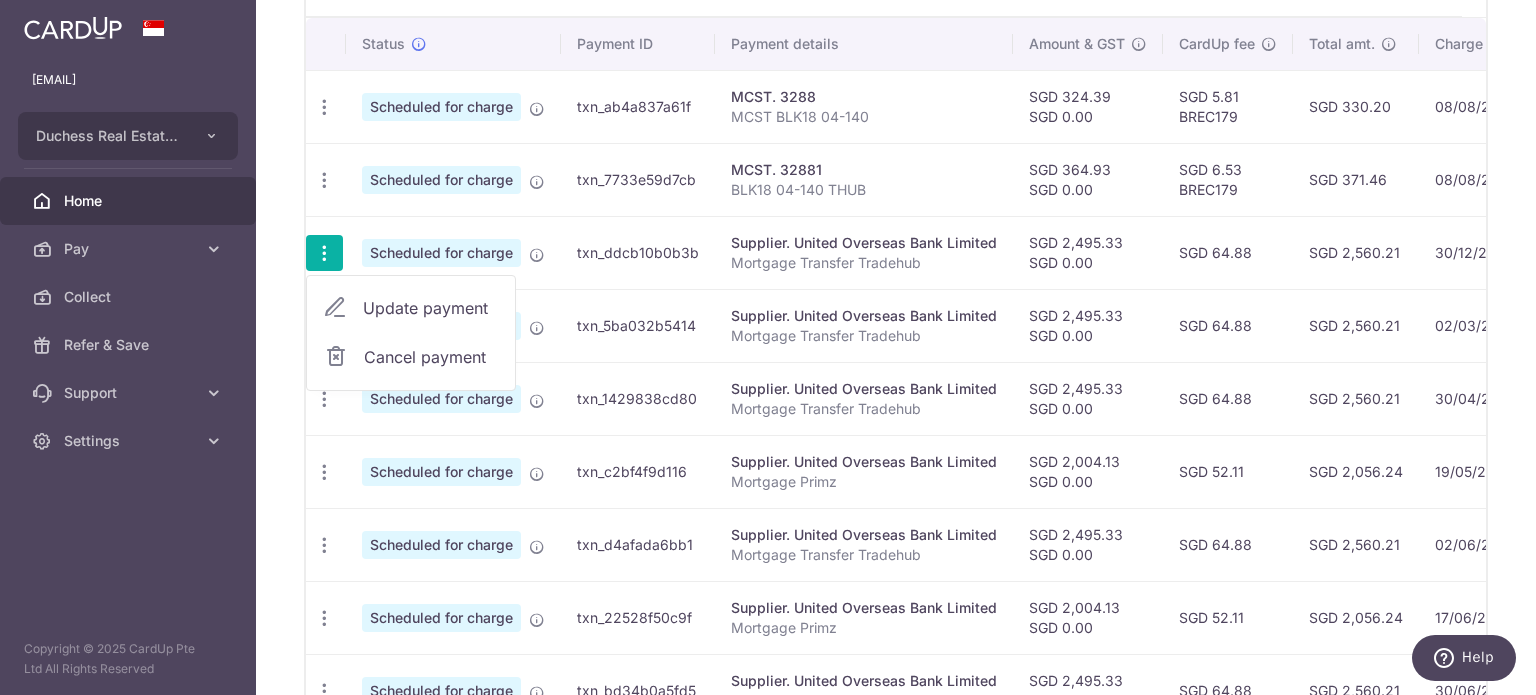 click on "Update payment" at bounding box center [431, 308] 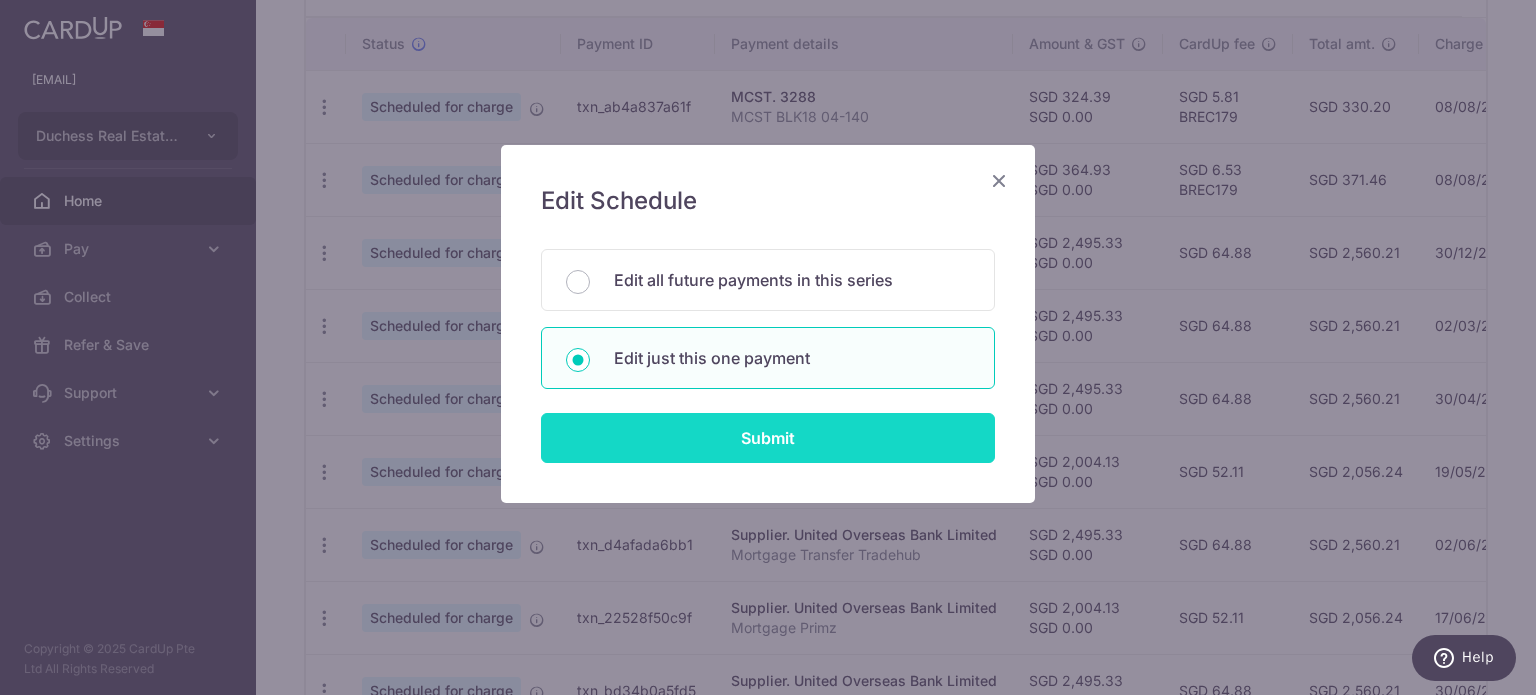 click on "Submit" at bounding box center [768, 438] 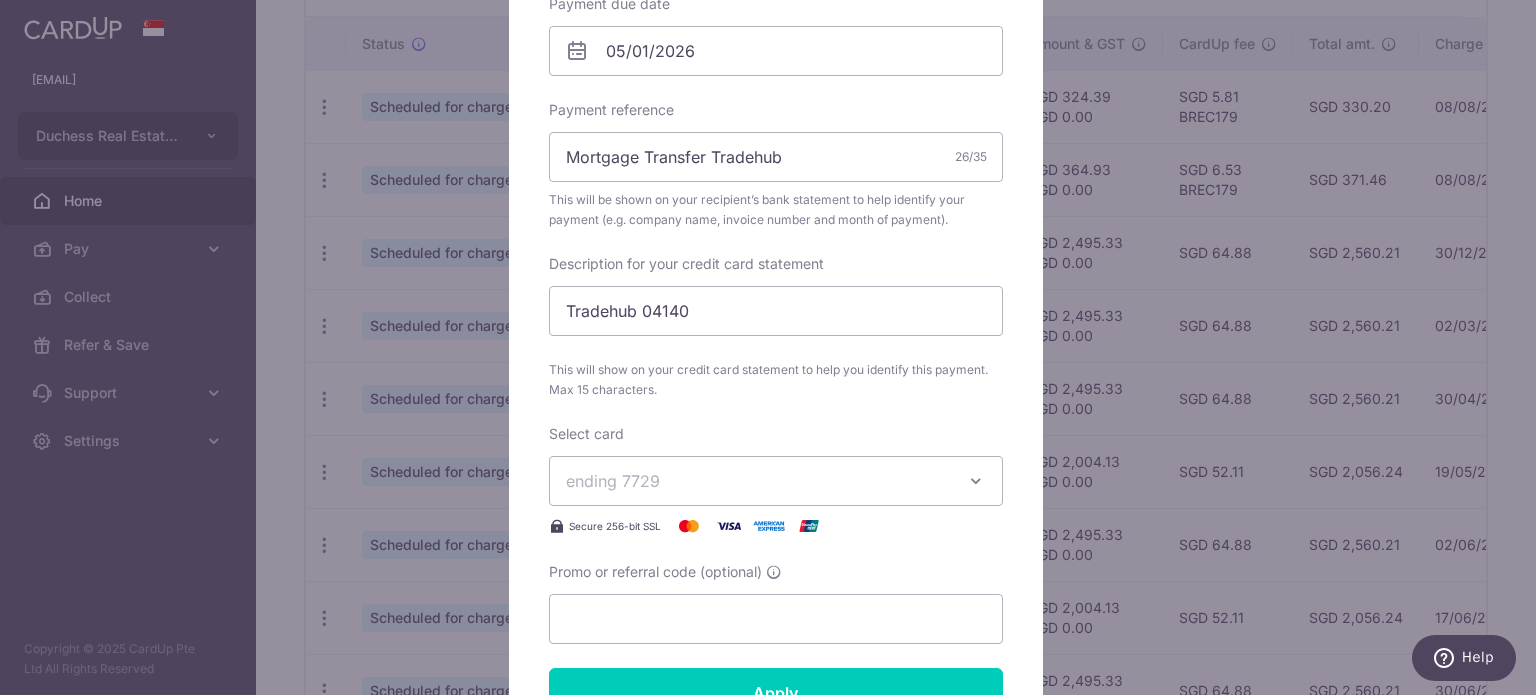 scroll, scrollTop: 700, scrollLeft: 0, axis: vertical 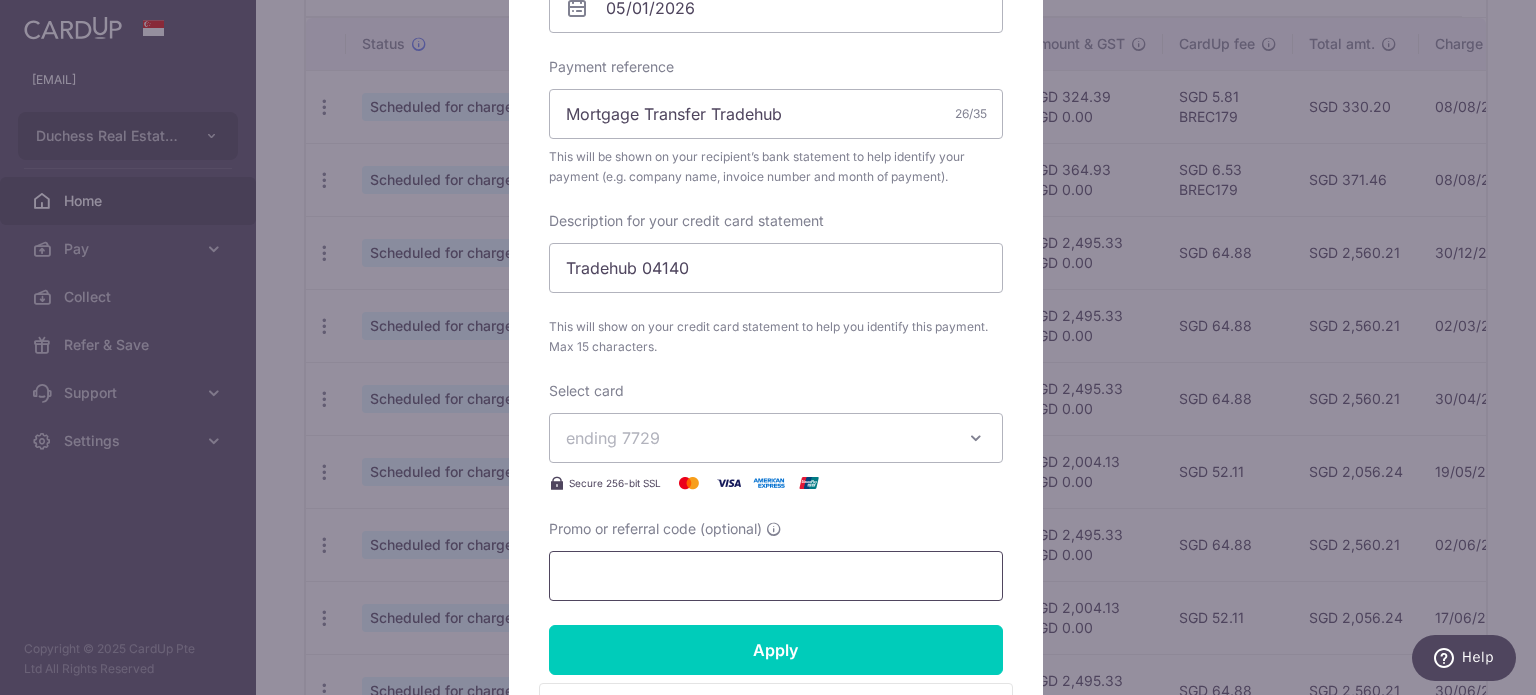 click on "Promo or referral code (optional)" at bounding box center (776, 576) 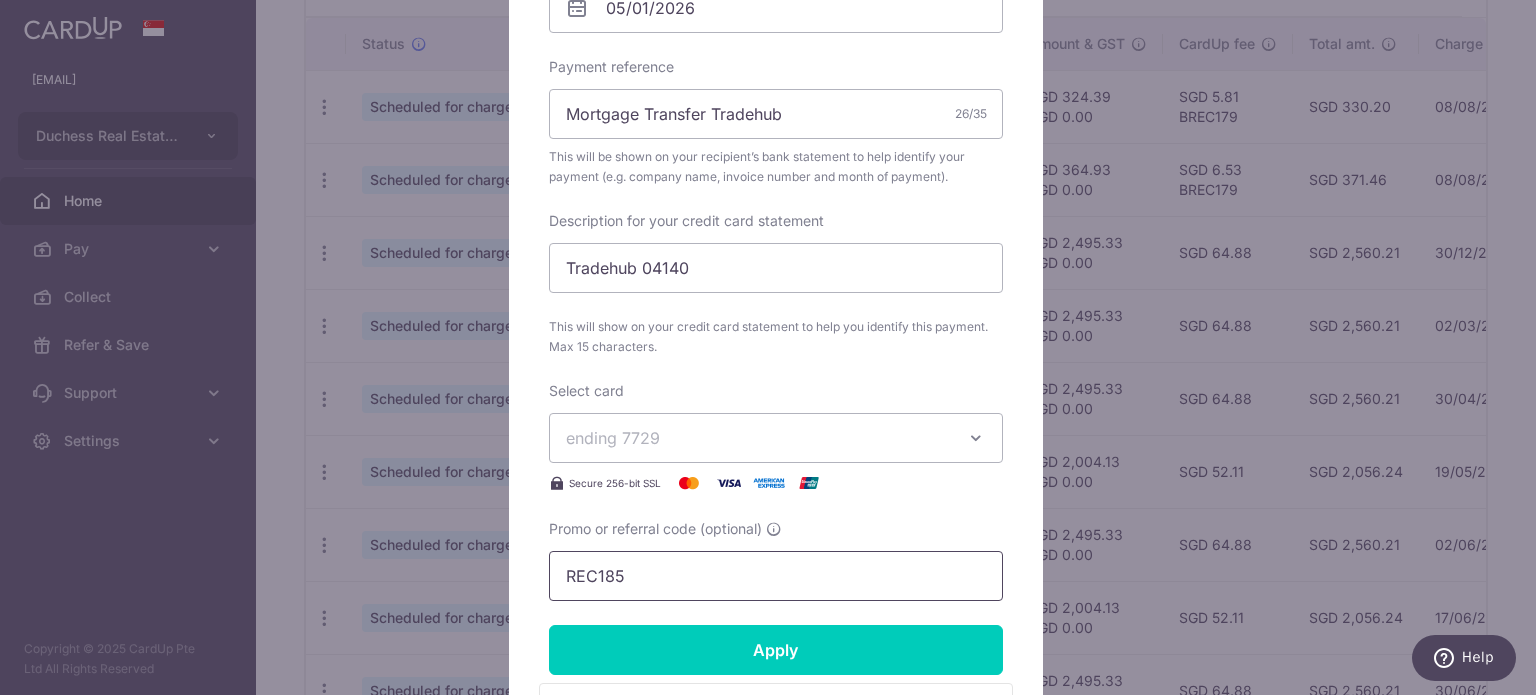 drag, startPoint x: 636, startPoint y: 561, endPoint x: 539, endPoint y: 566, distance: 97.128784 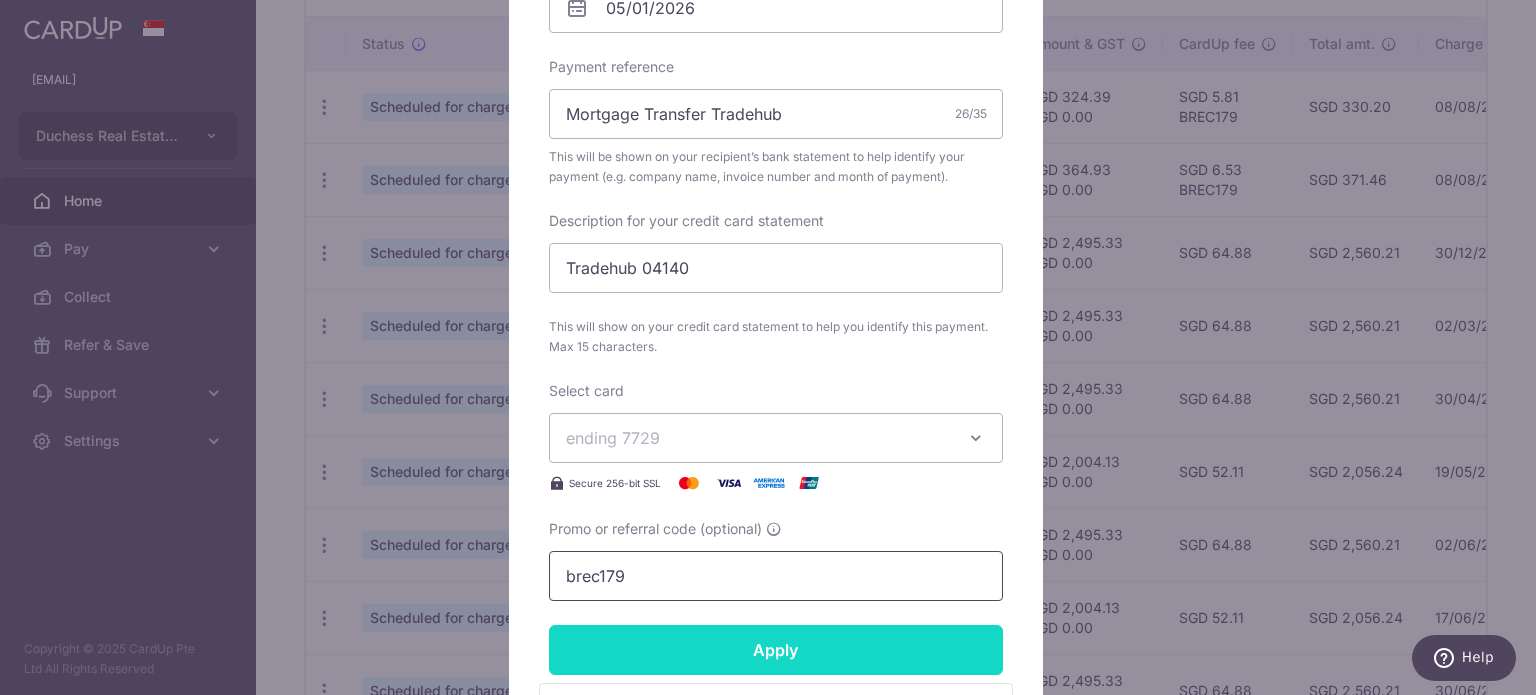 type on "brec179" 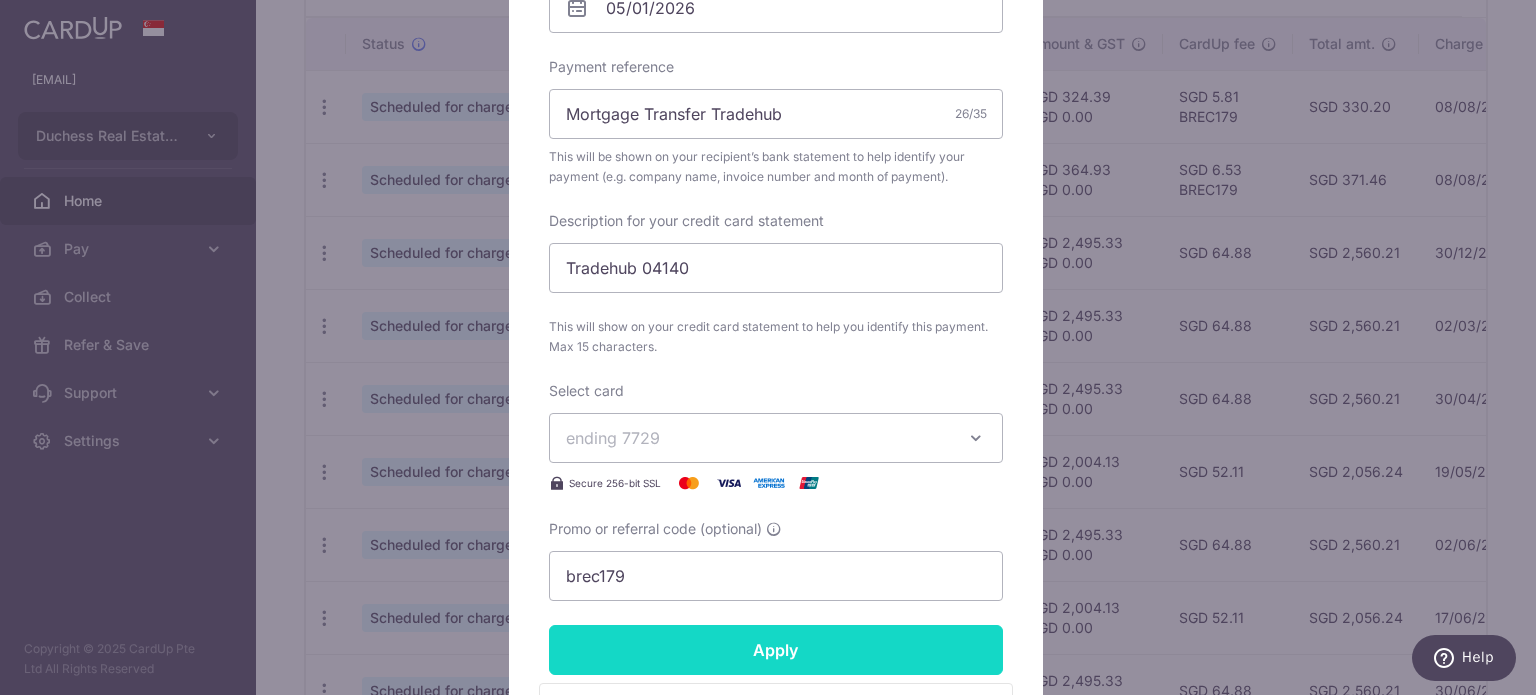 click on "Apply" at bounding box center (776, 650) 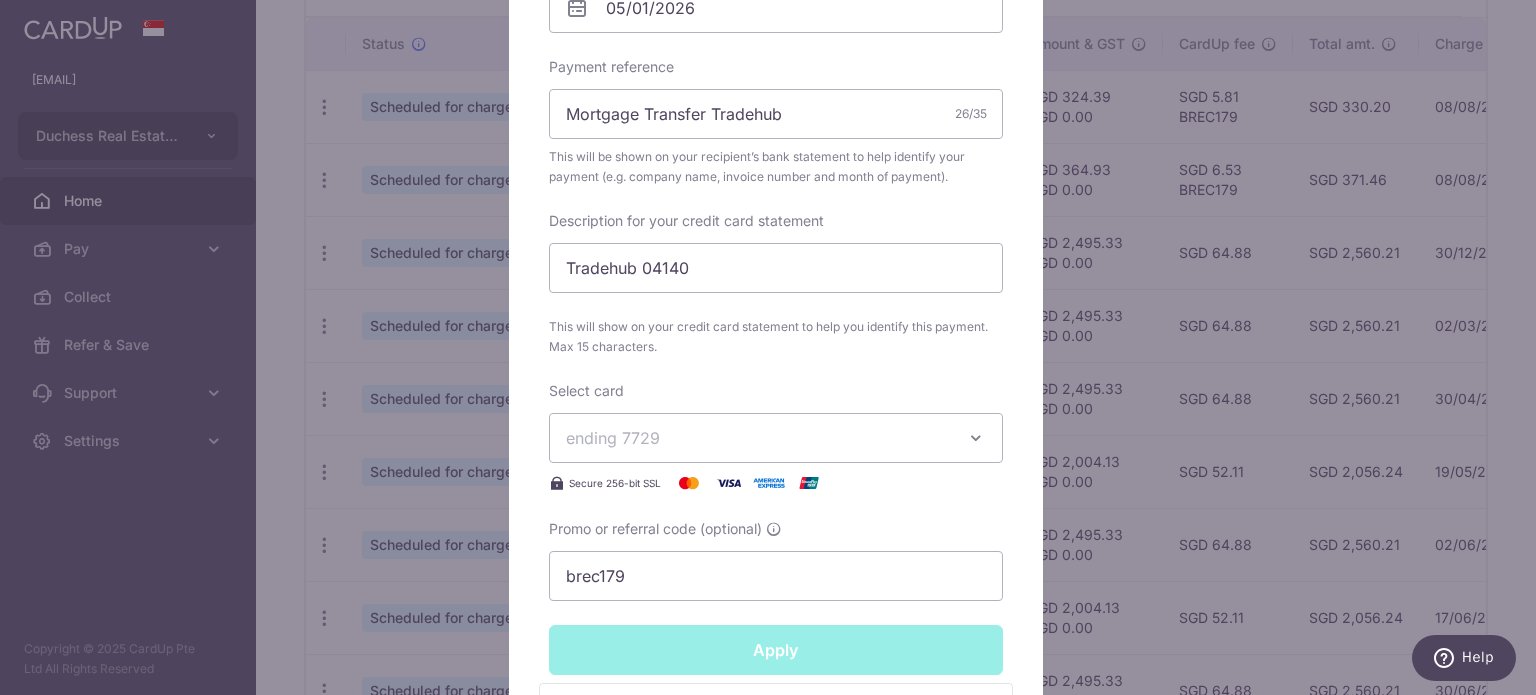 type on "Successfully Applied" 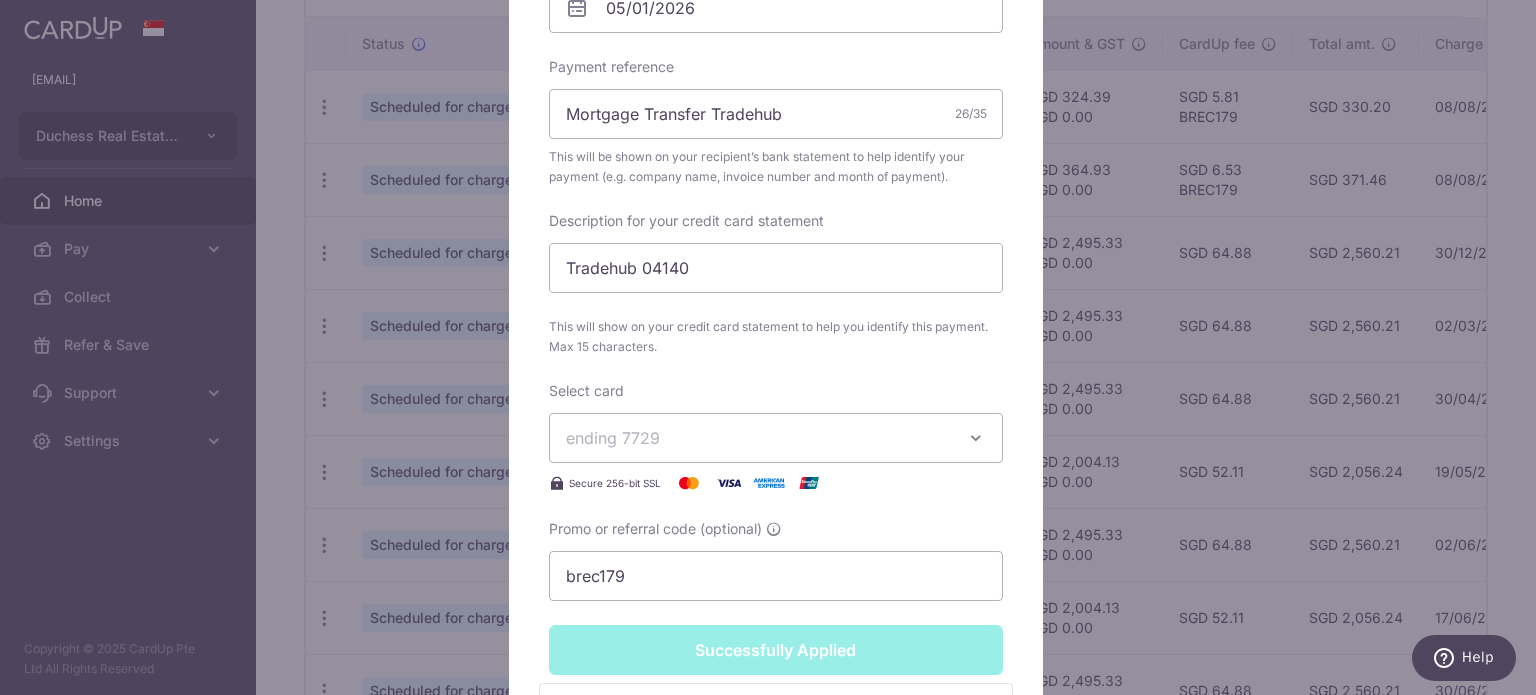 scroll, scrollTop: 769, scrollLeft: 0, axis: vertical 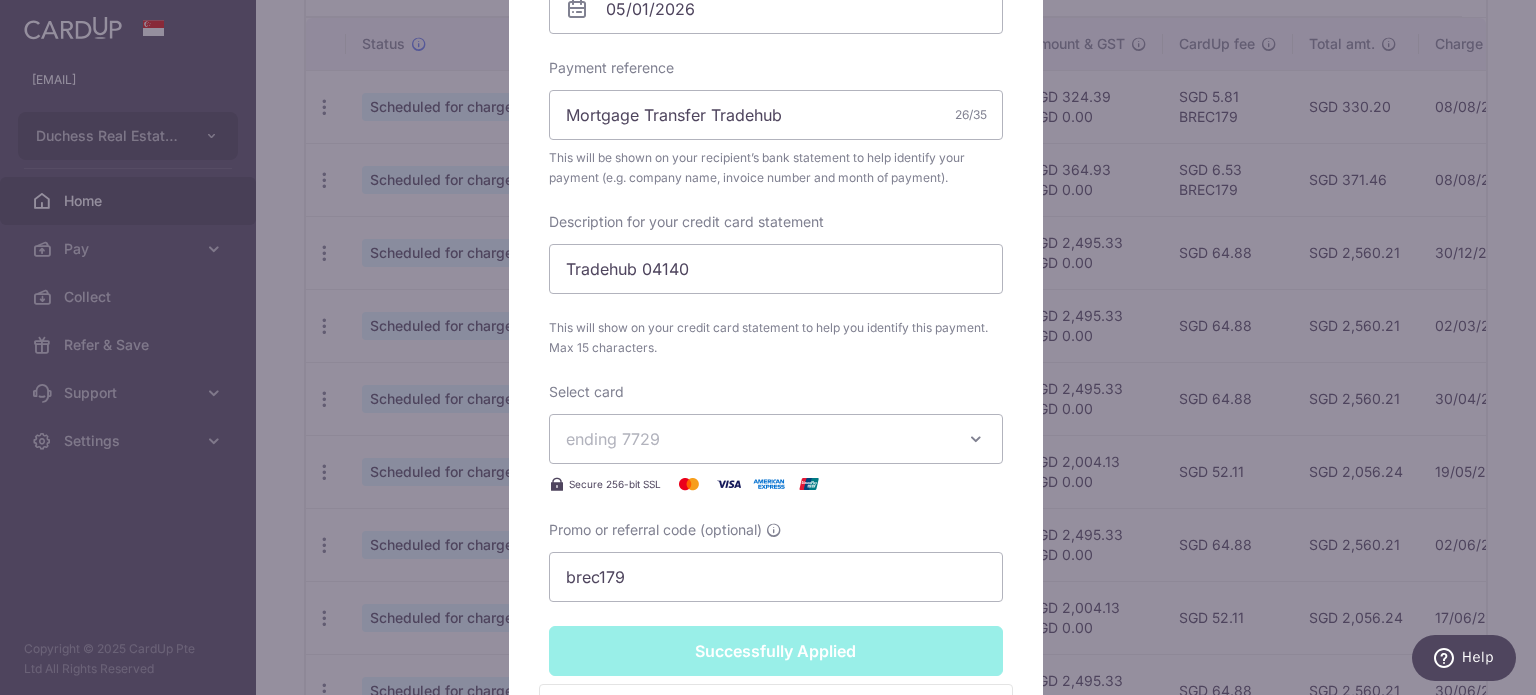 click on "Edit payment
By clicking apply,  you will make changes to all   payments to  United Overseas Bank Limited  scheduled from
.
By clicking below, you confirm you are editing this payment to  United Overseas Bank Limited  on
05/01/2026 .
Your payment is updated successfully
2,495.33" at bounding box center (768, 347) 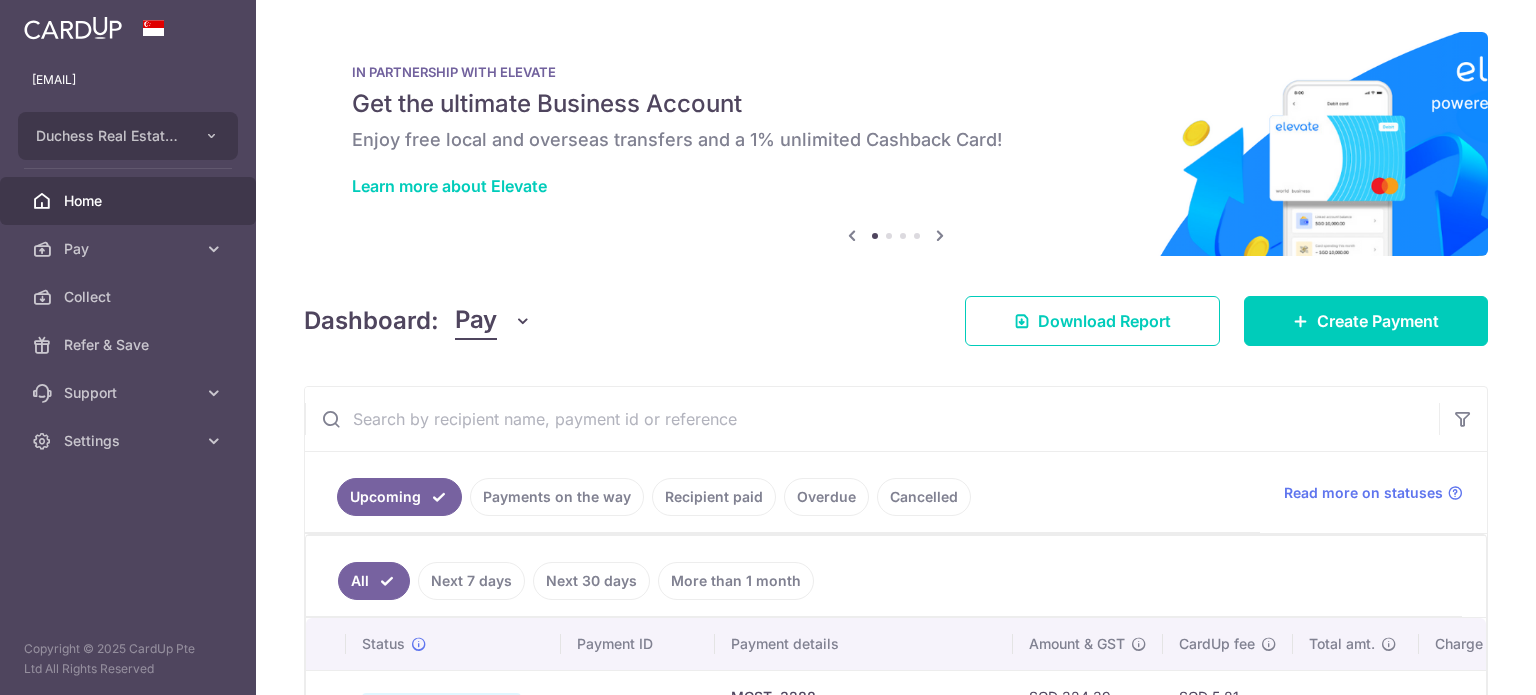 scroll, scrollTop: 0, scrollLeft: 0, axis: both 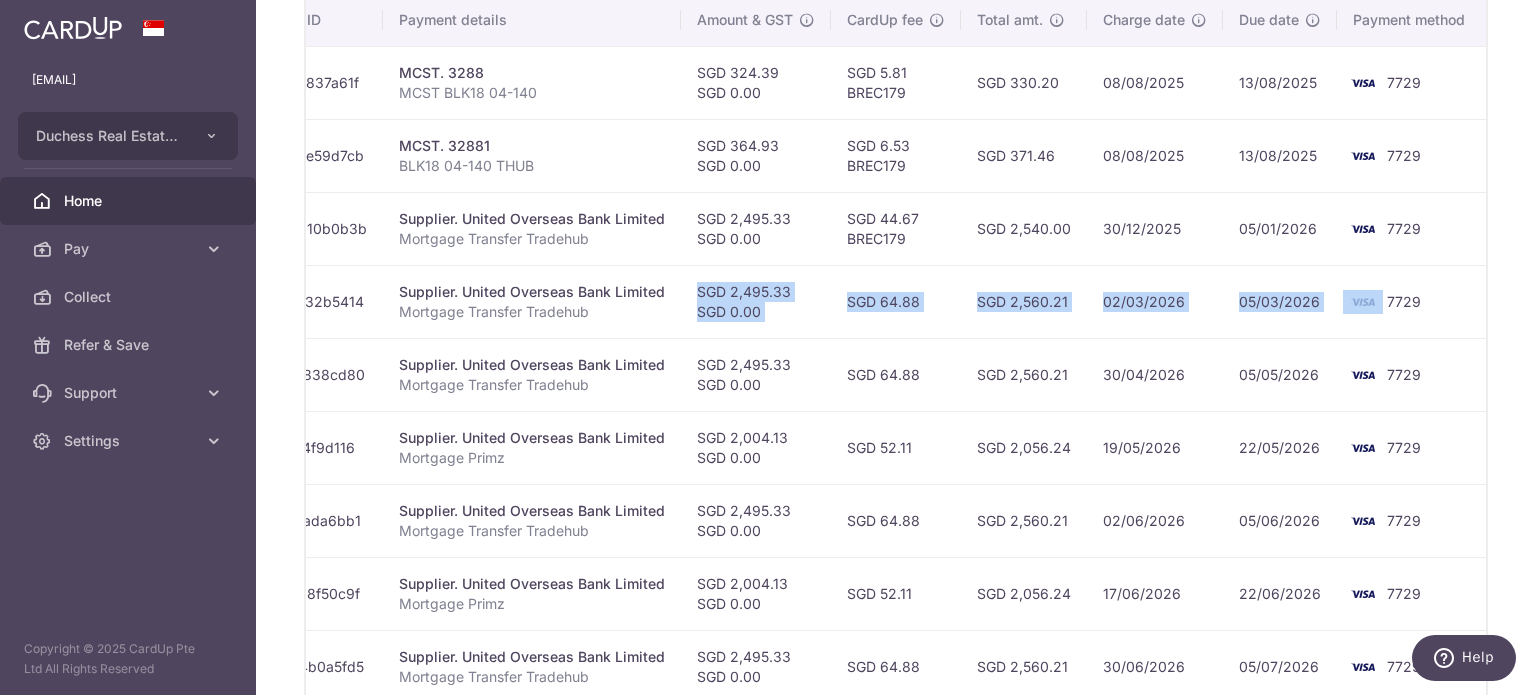 drag, startPoint x: 1115, startPoint y: 280, endPoint x: 1132, endPoint y: 303, distance: 28.600698 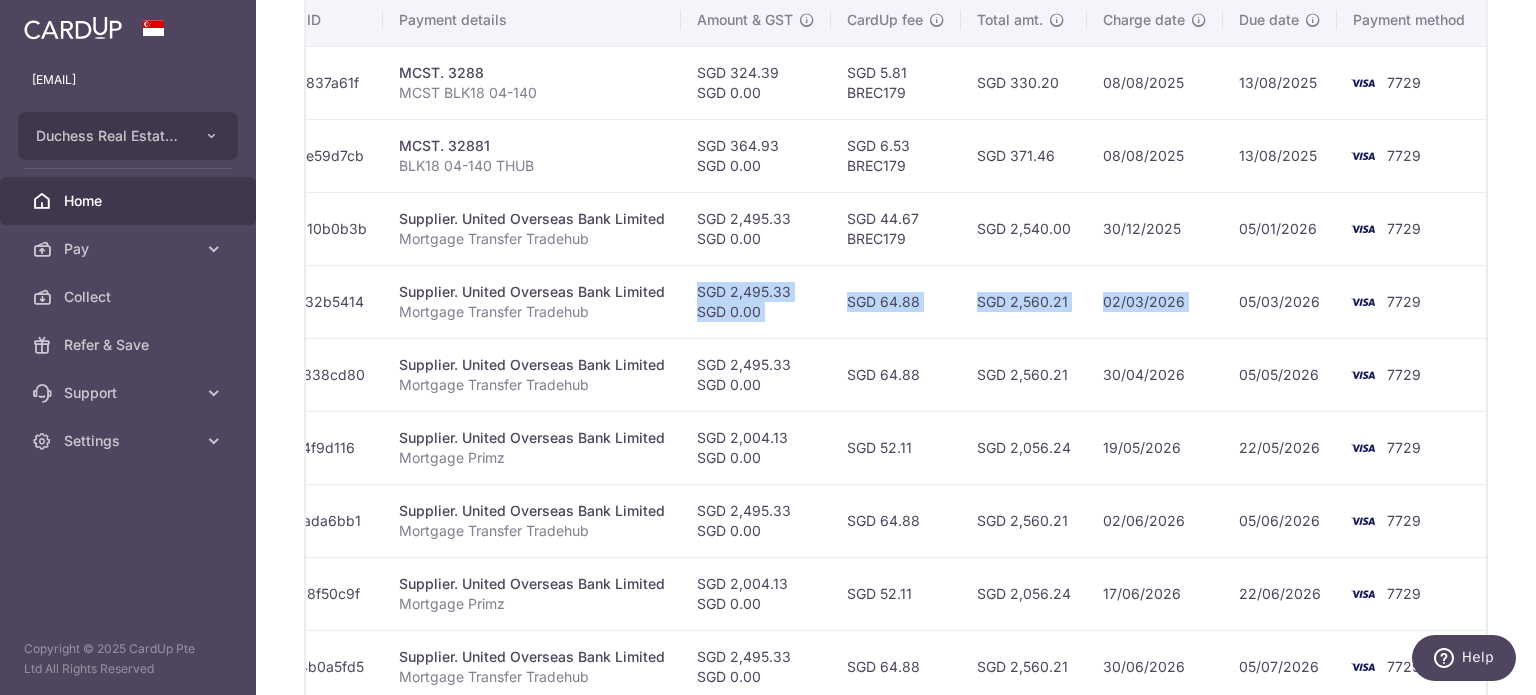 click on "SGD 2,560.21" at bounding box center [1024, 301] 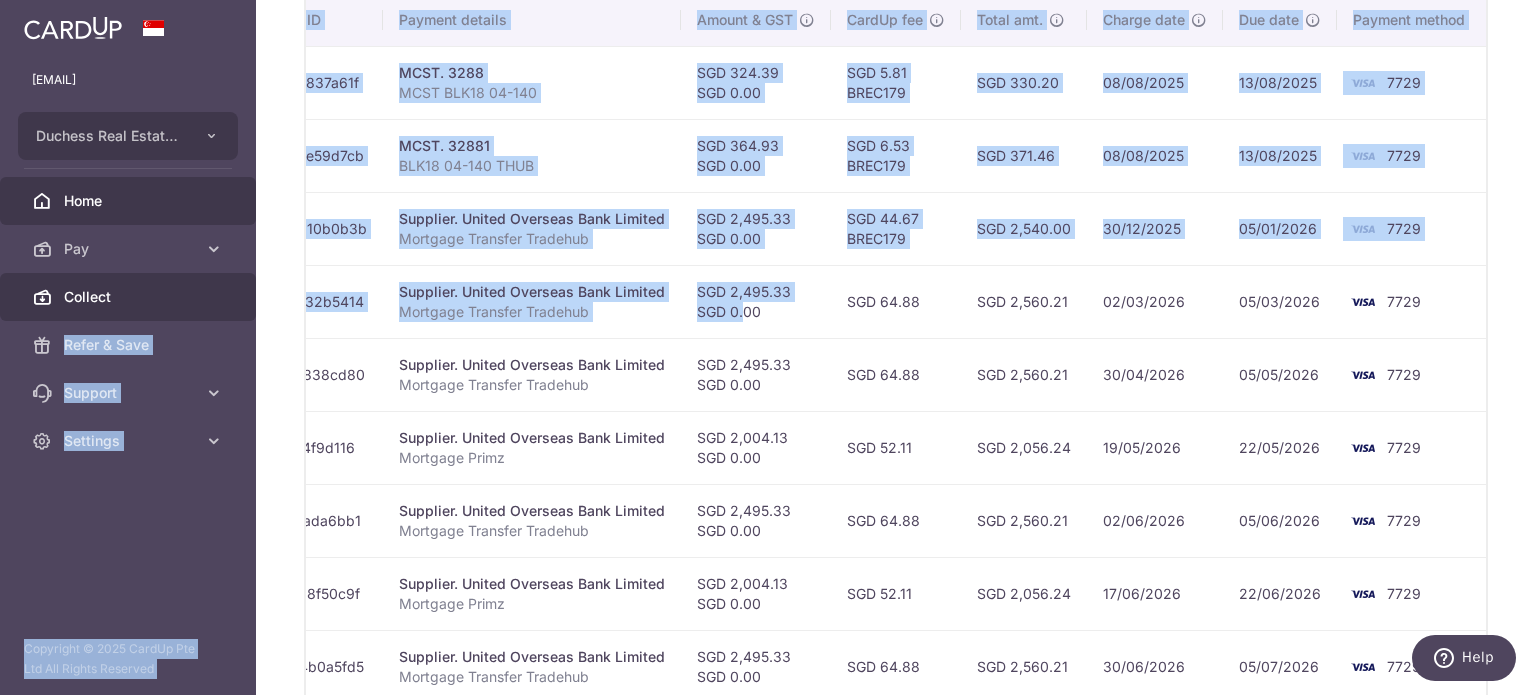 scroll, scrollTop: 0, scrollLeft: 0, axis: both 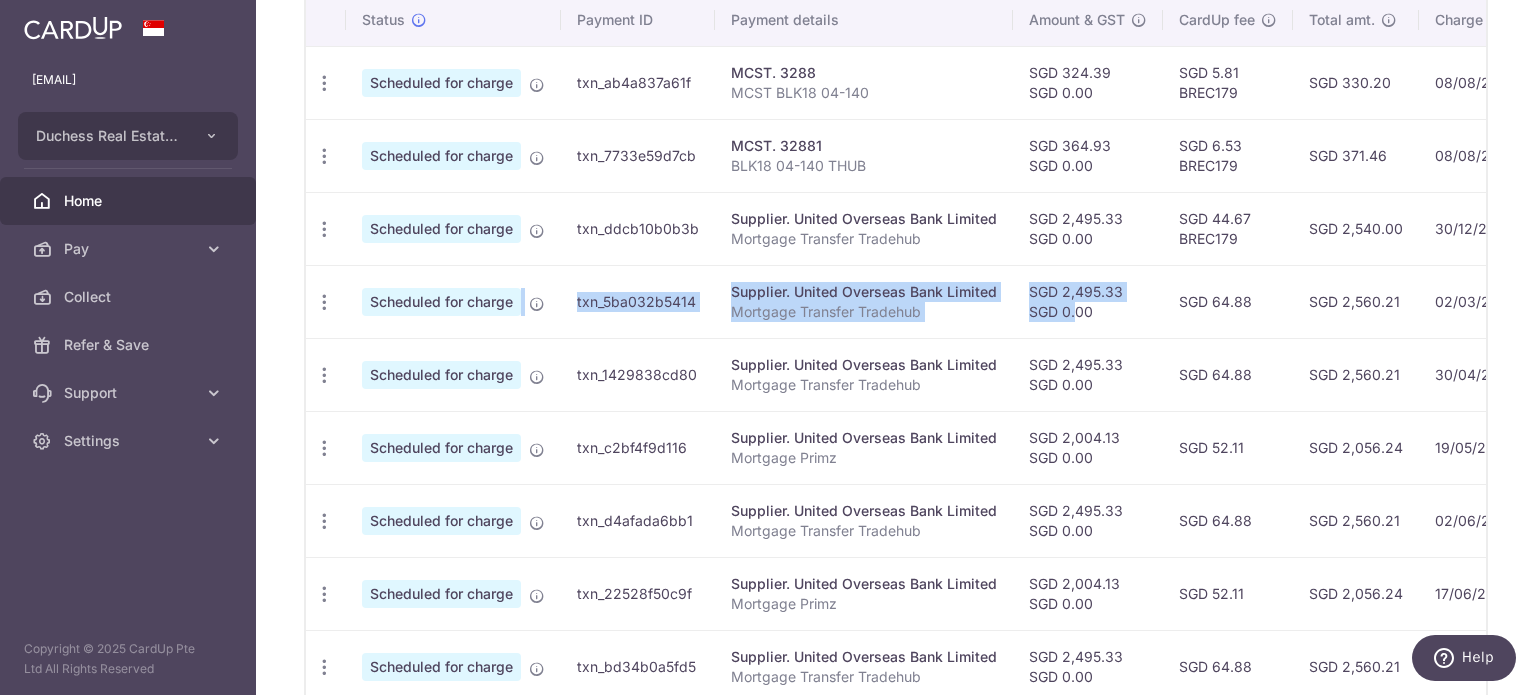 drag, startPoint x: 698, startPoint y: 324, endPoint x: 432, endPoint y: 328, distance: 266.03006 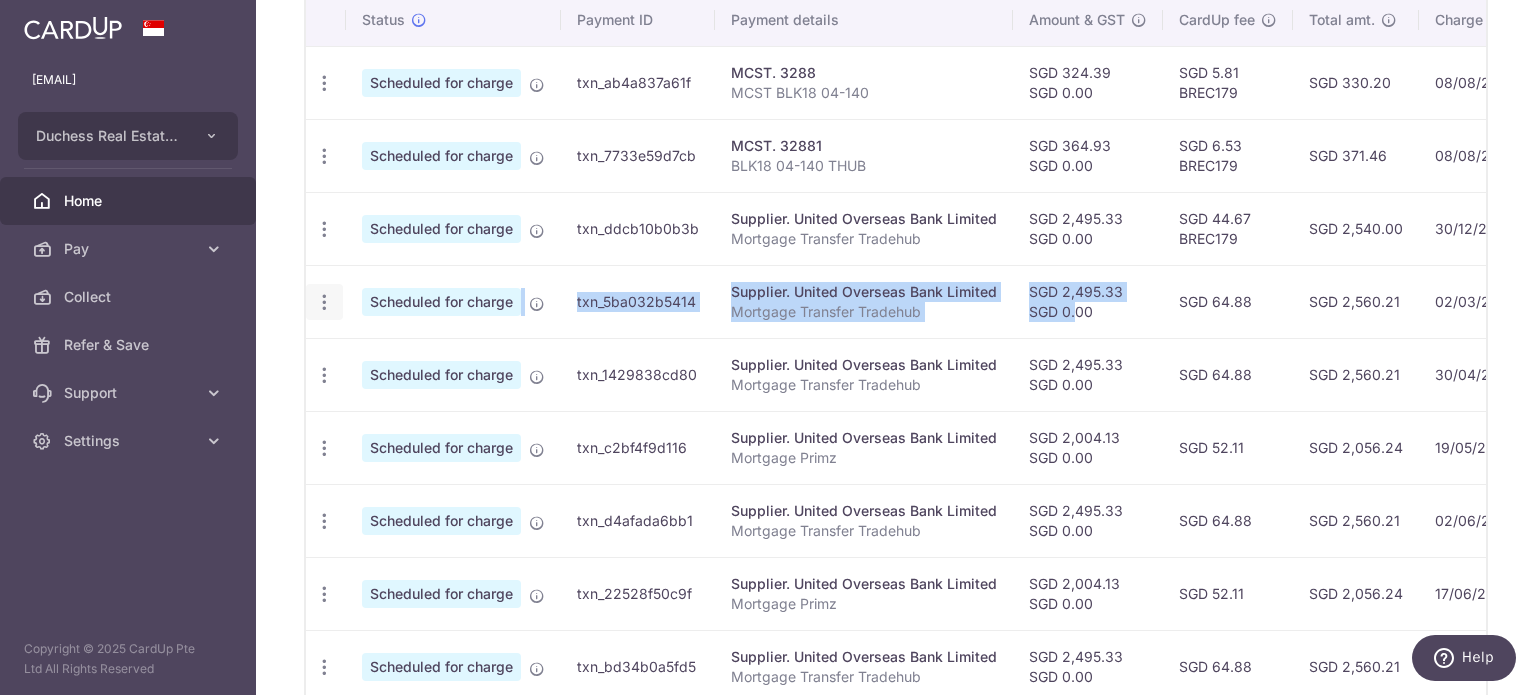click on "Update payment
Cancel payment" at bounding box center [324, 302] 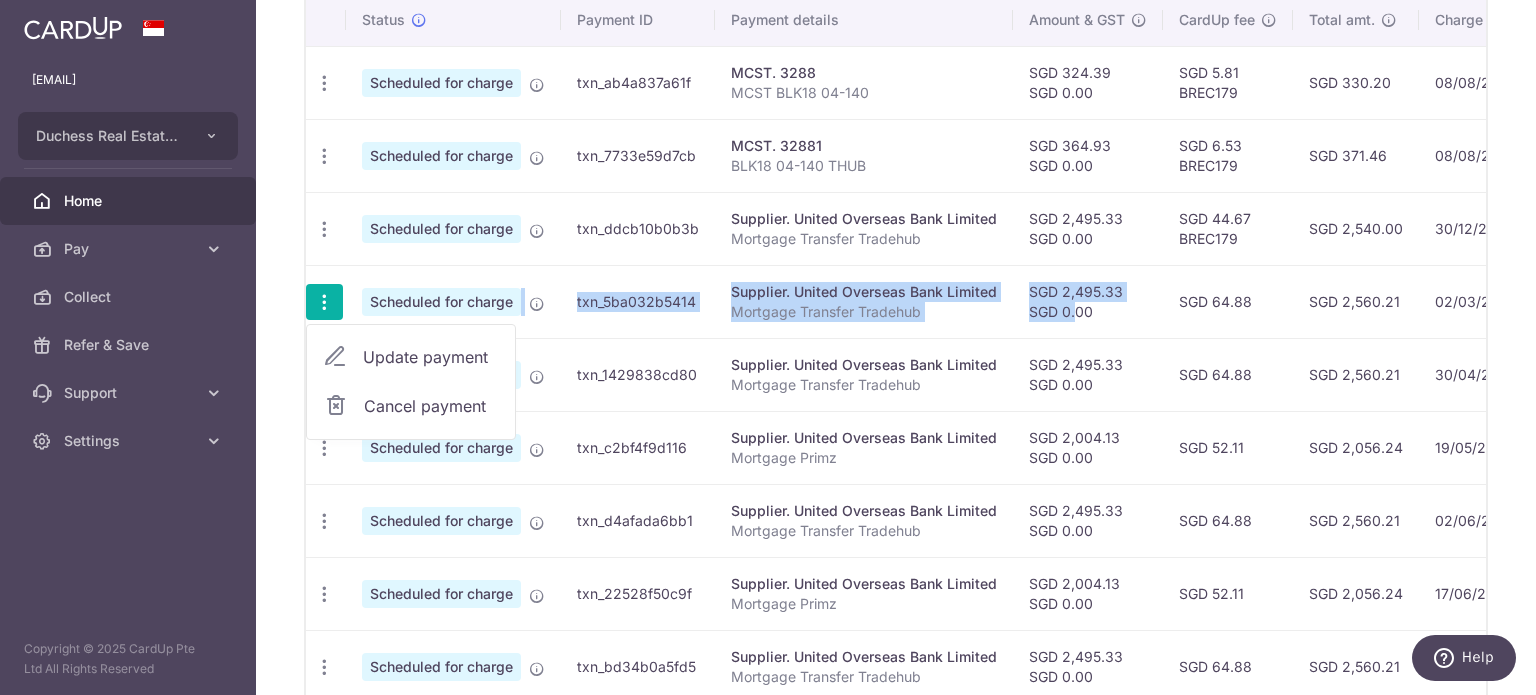 click at bounding box center [335, 357] 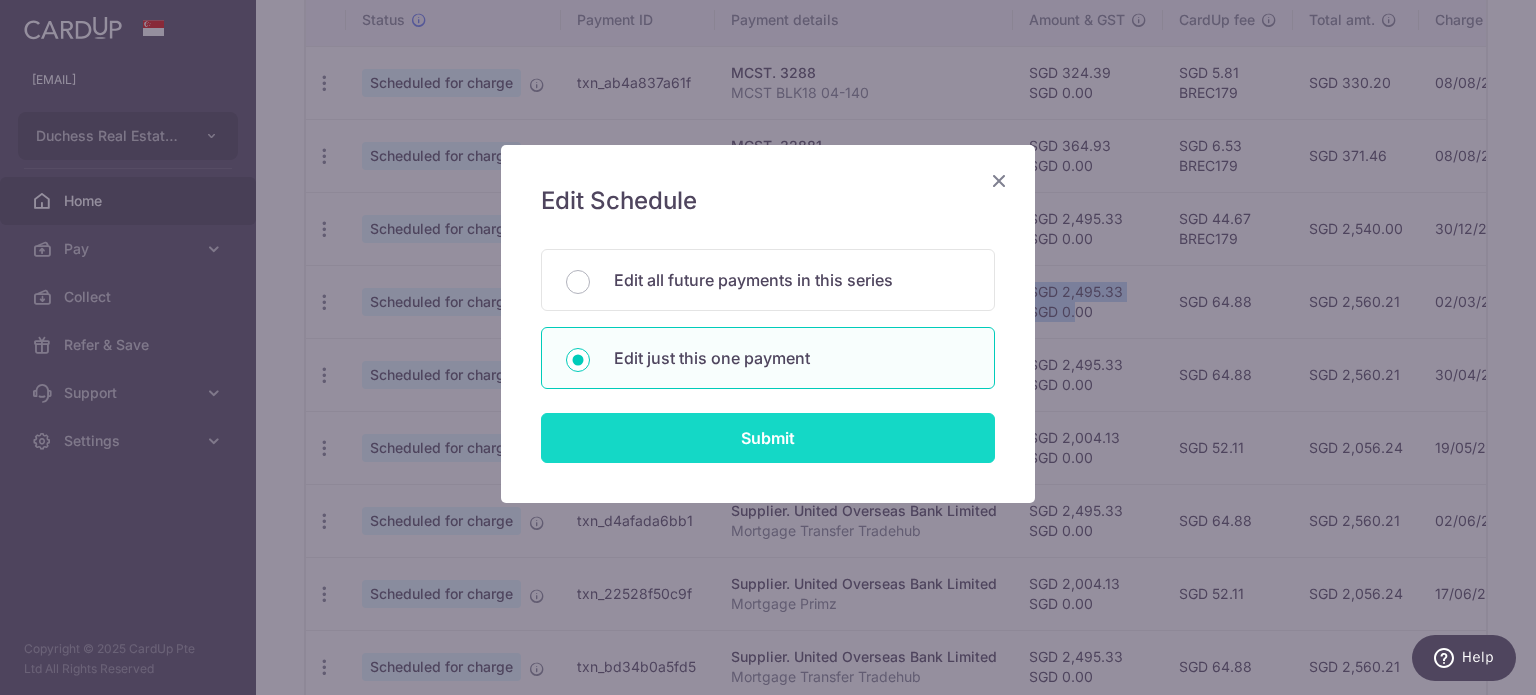 click on "Submit" at bounding box center (768, 438) 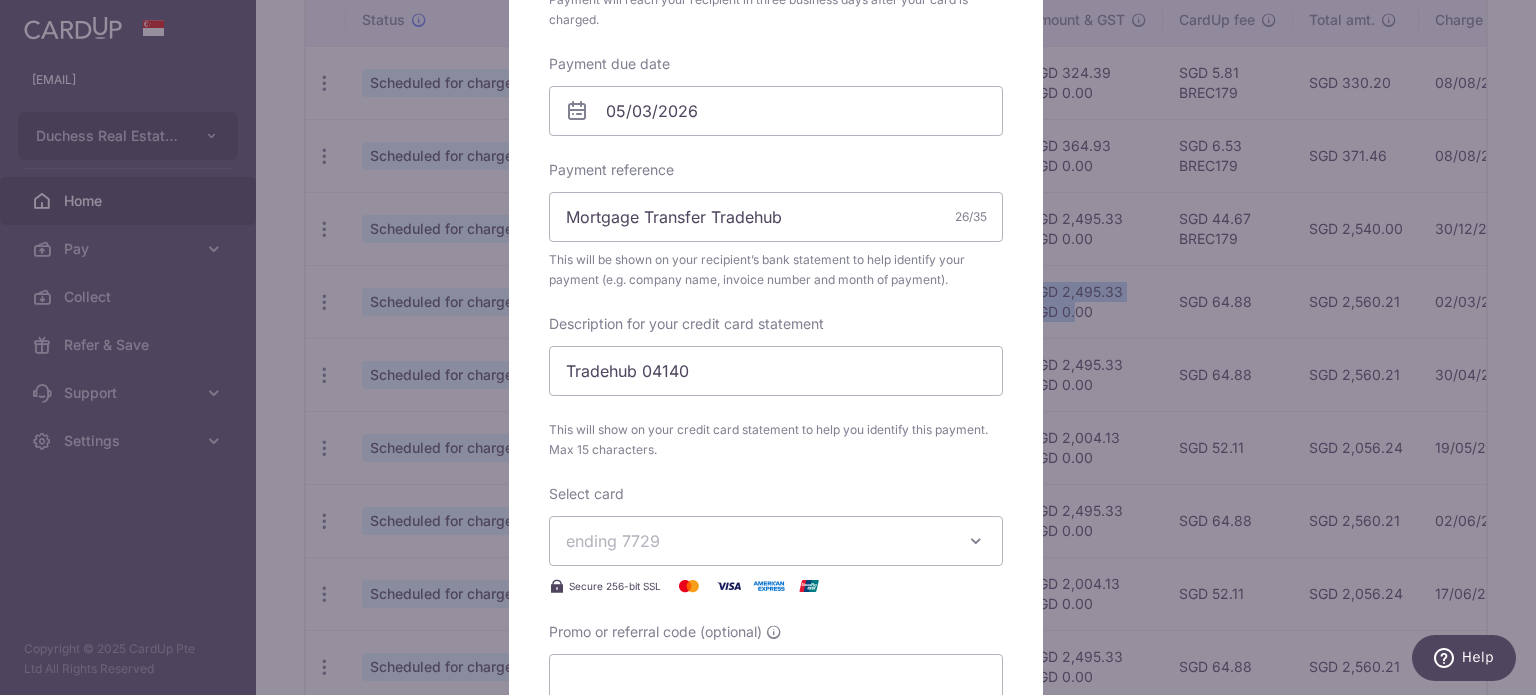 scroll, scrollTop: 900, scrollLeft: 0, axis: vertical 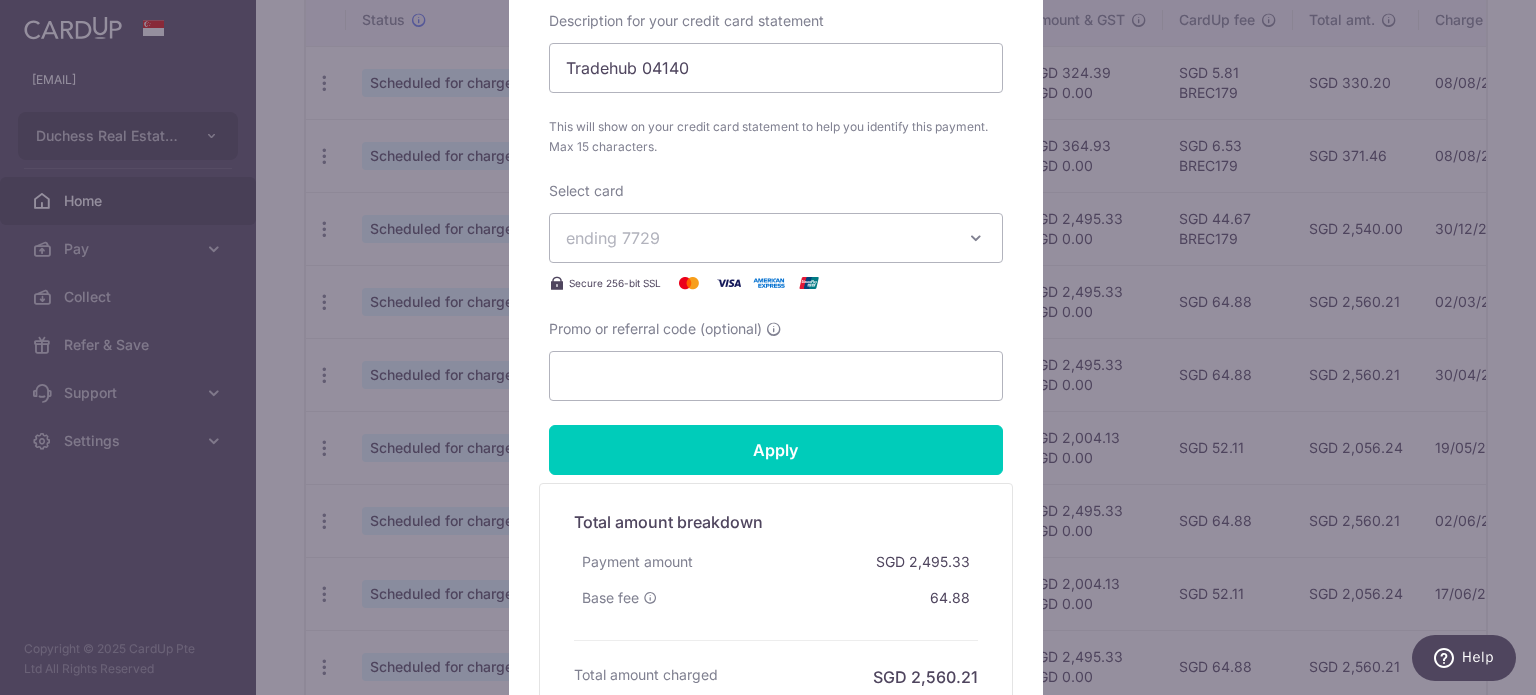 click on "Promo or referral code (optional)" at bounding box center [776, 360] 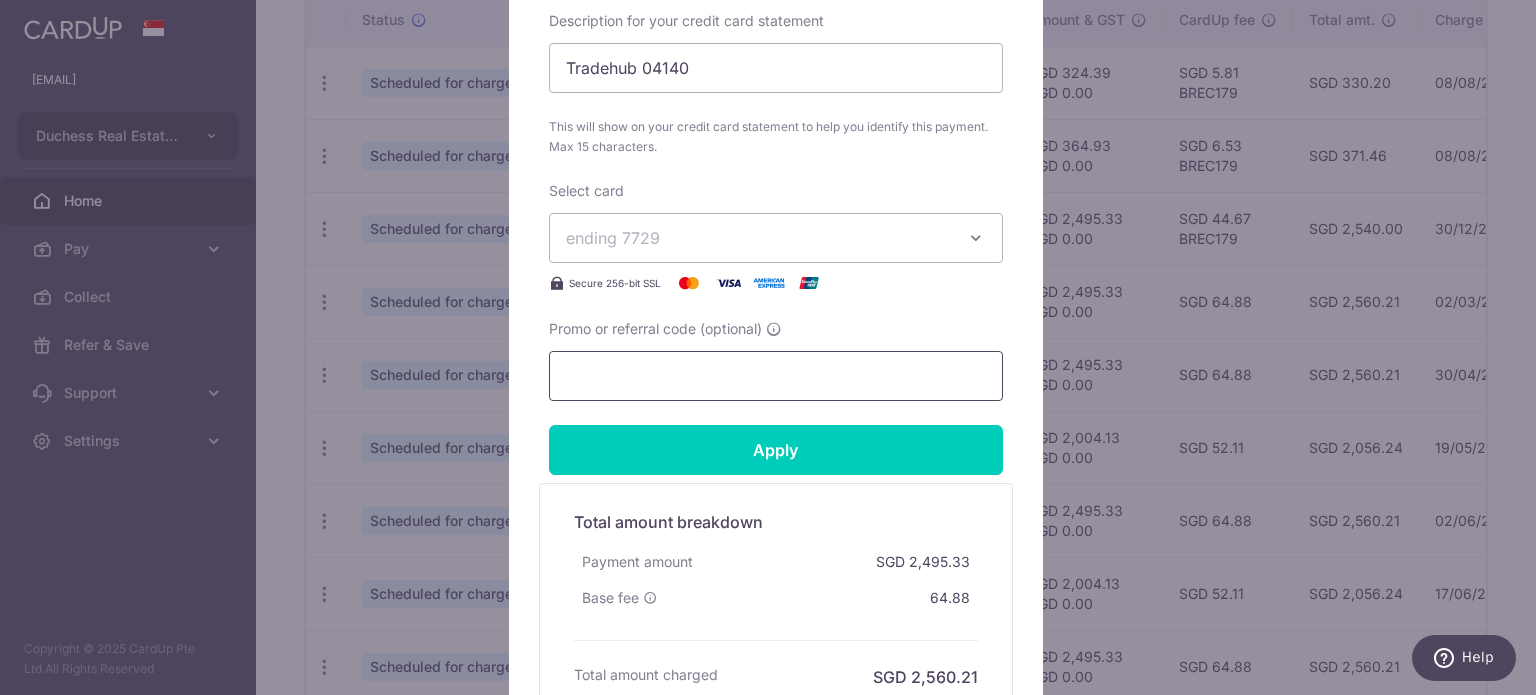 click on "Promo or referral code (optional)" at bounding box center (776, 376) 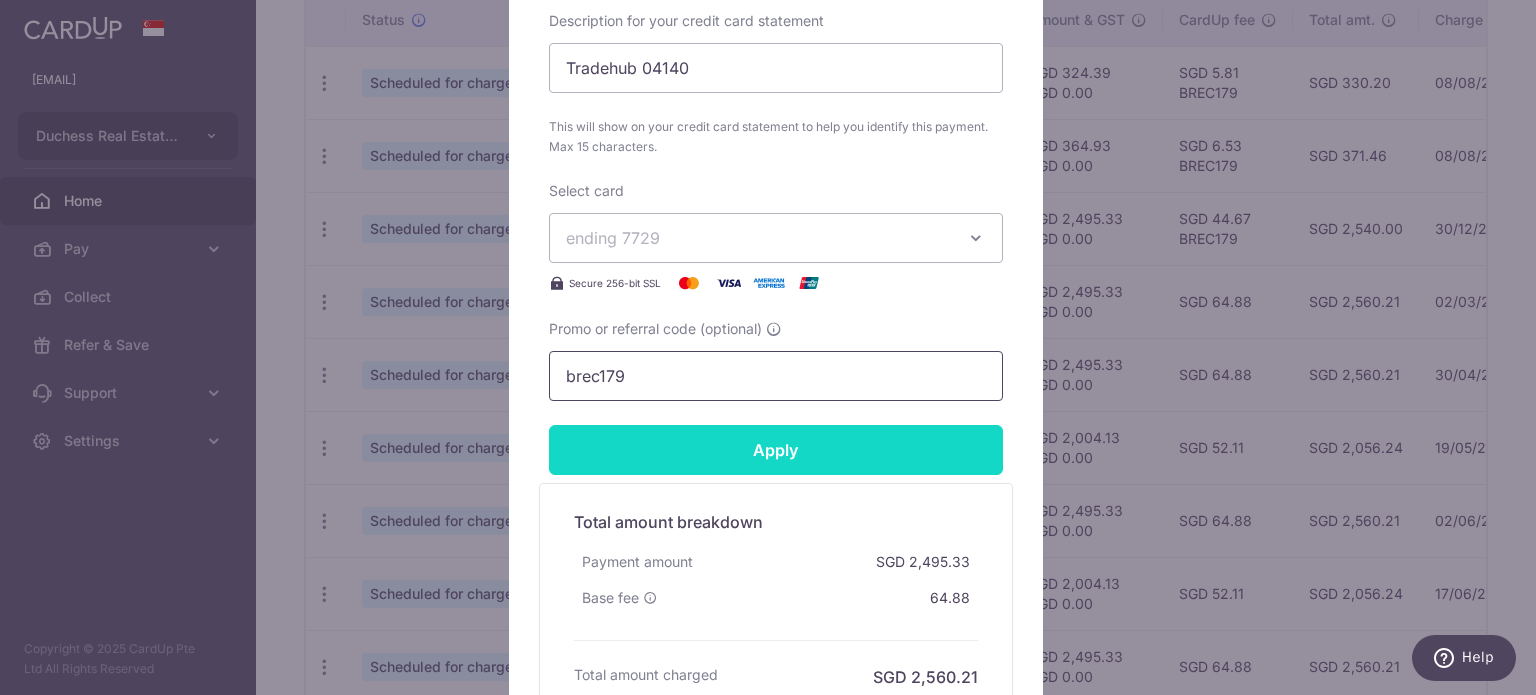 type on "brec179" 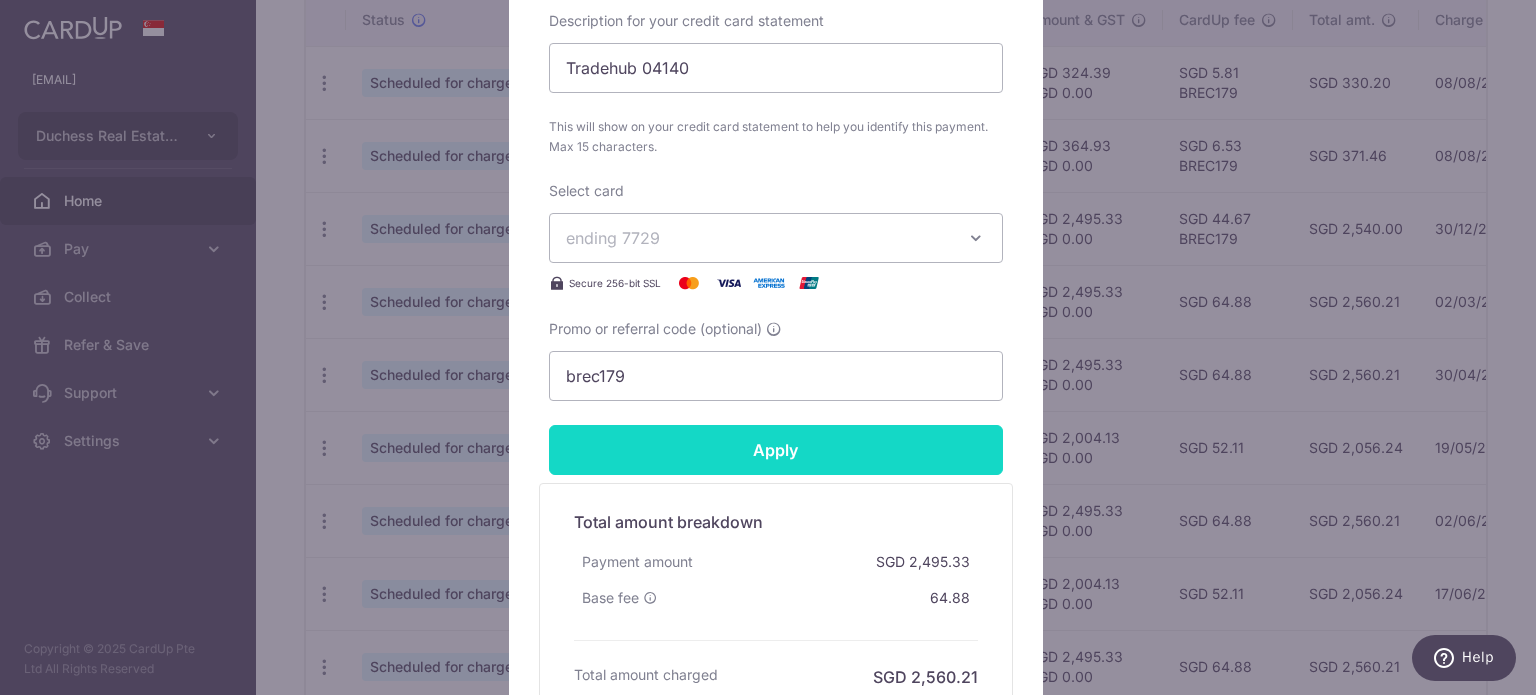 click on "Apply" at bounding box center [776, 450] 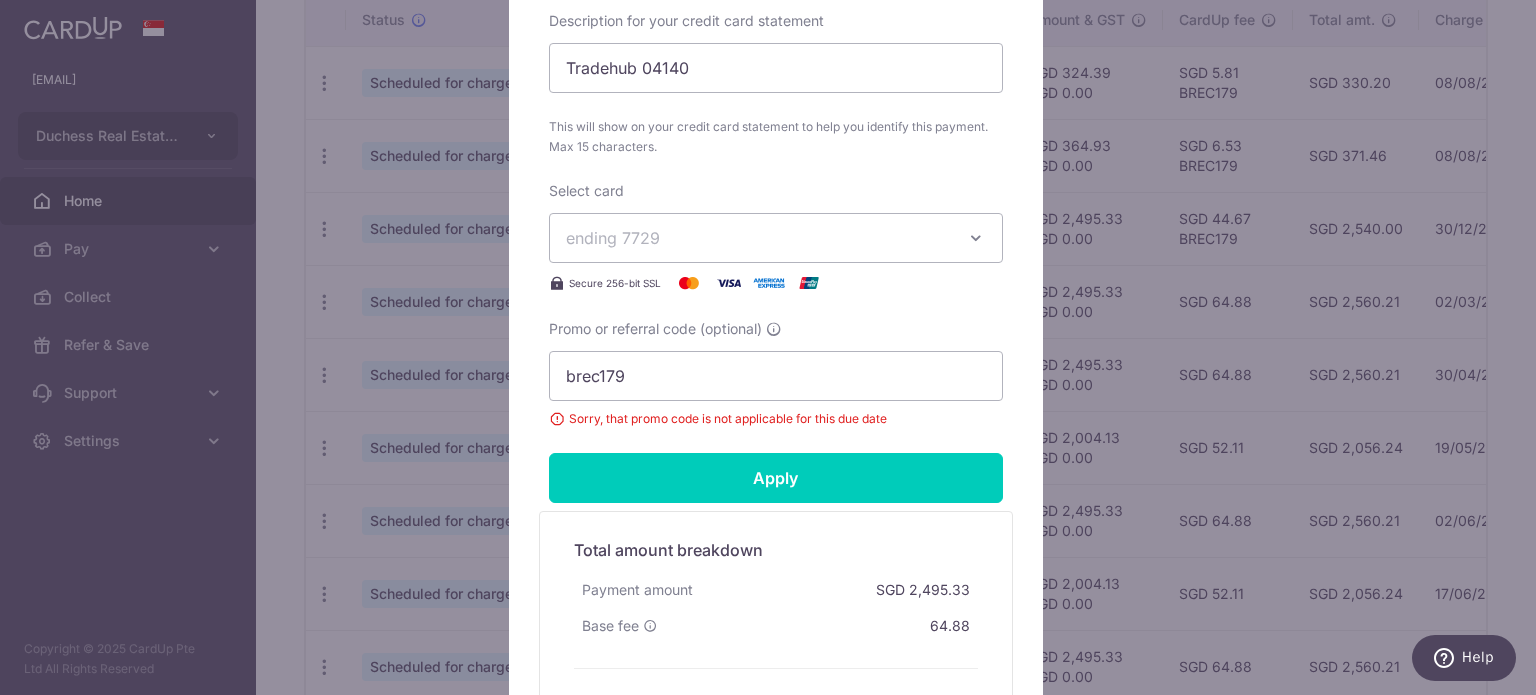 click on "Edit payment
By clicking apply,  you will make changes to all   payments to  [BANK]  scheduled from
.
By clicking below, you confirm you are editing this payment to  [BANK]  on
[DATE] .
SGD" at bounding box center (768, 347) 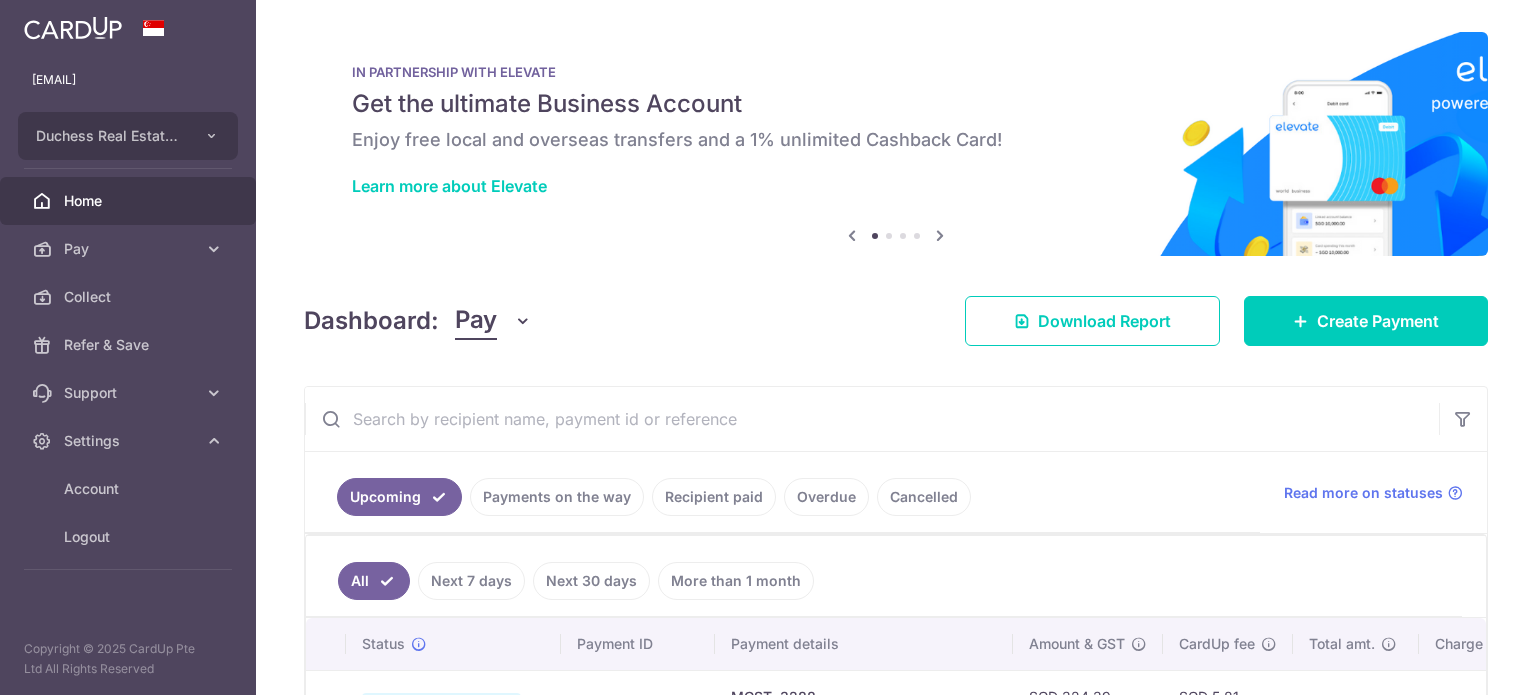 scroll, scrollTop: 0, scrollLeft: 0, axis: both 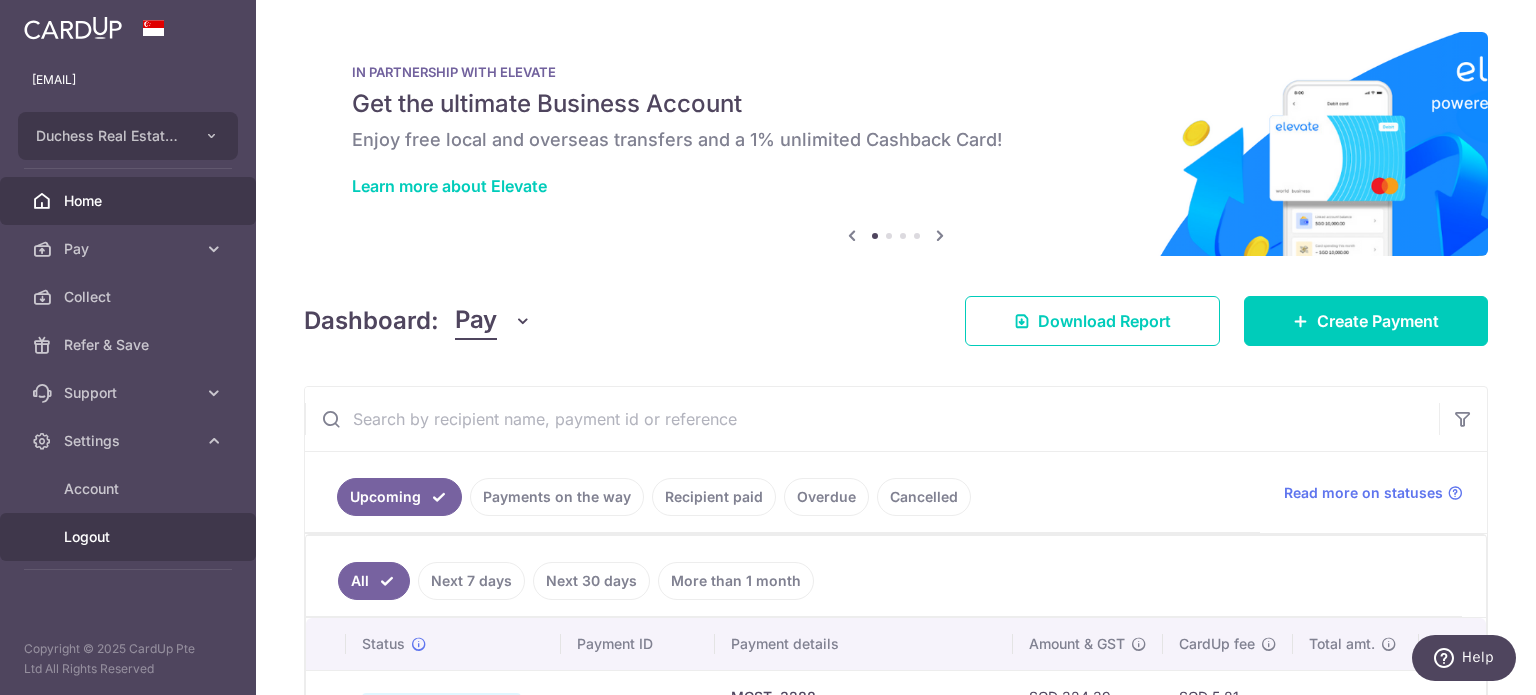 click on "Logout" at bounding box center (130, 537) 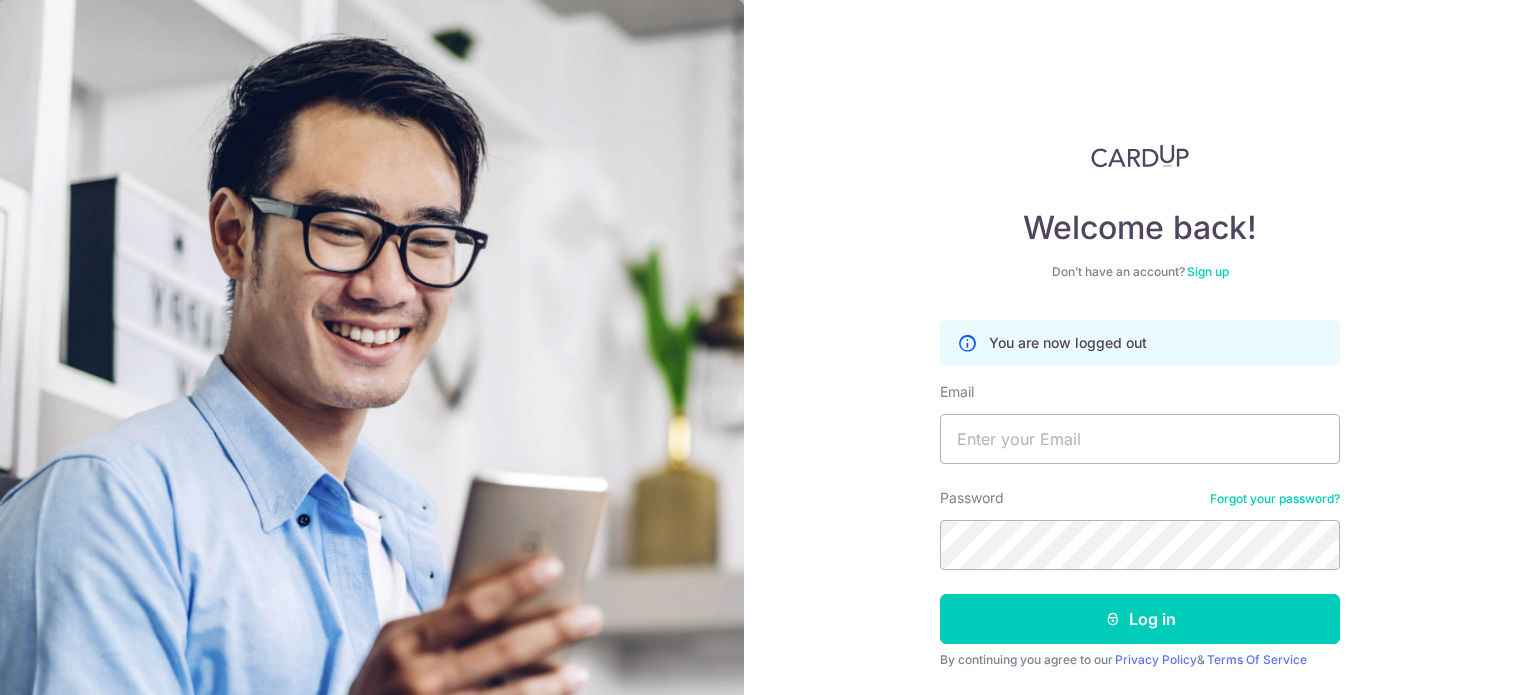 scroll, scrollTop: 0, scrollLeft: 0, axis: both 